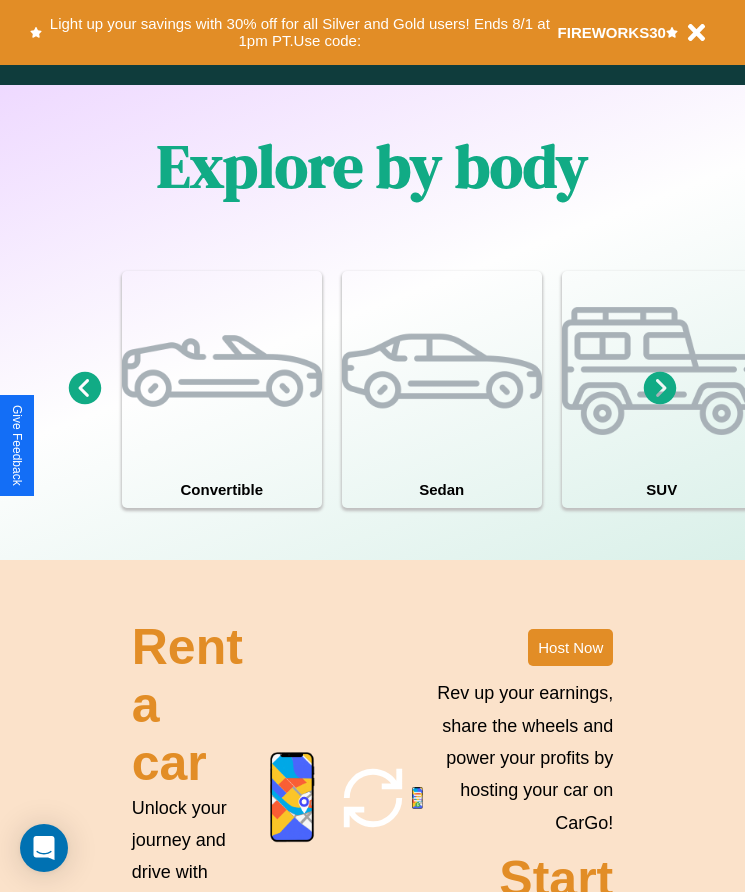 scroll, scrollTop: 2608, scrollLeft: 0, axis: vertical 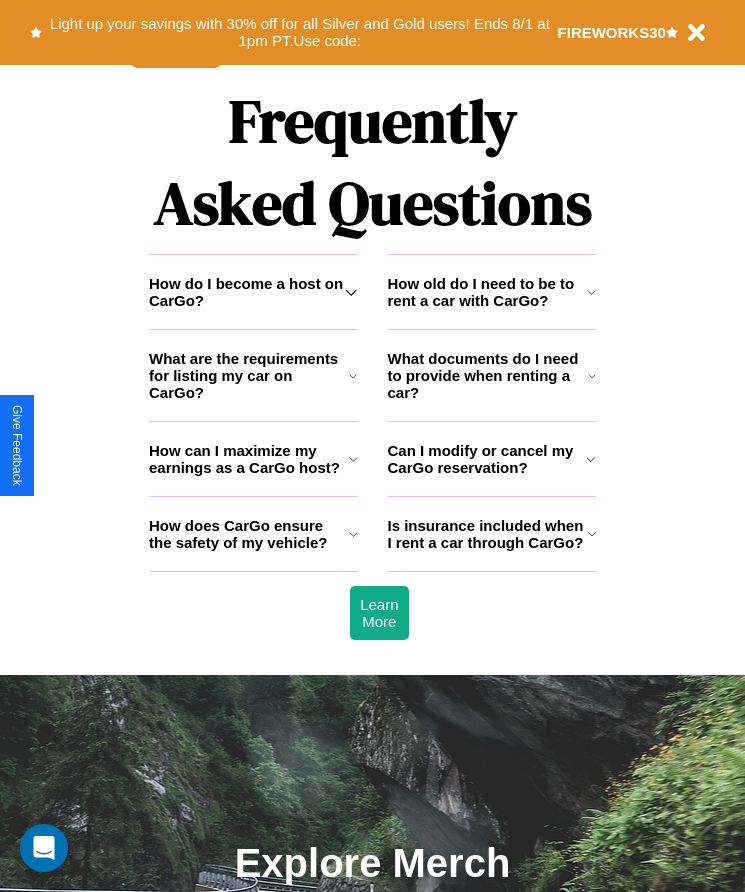 click 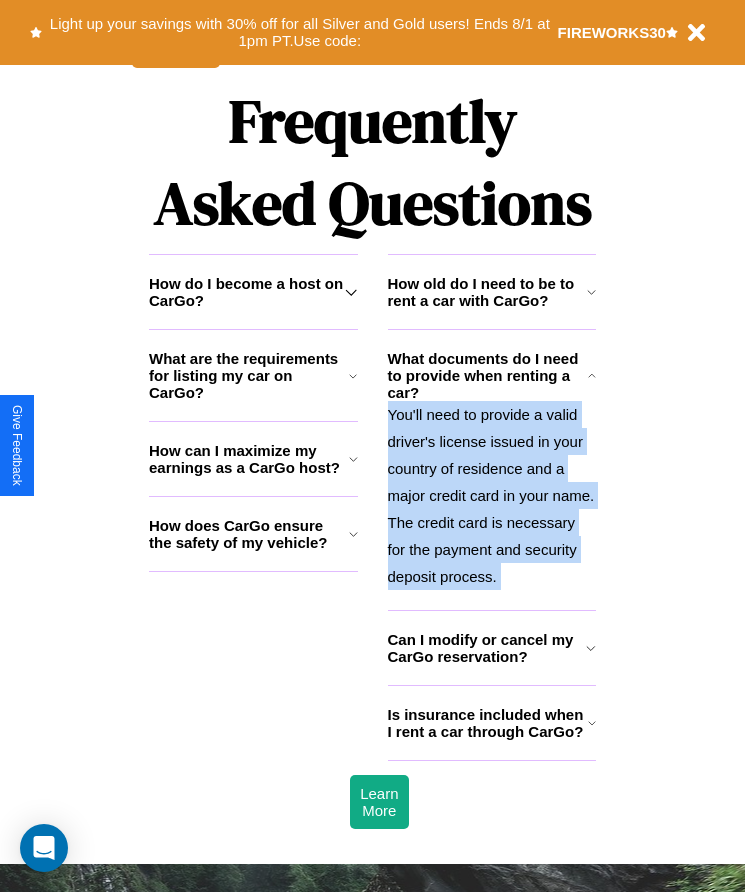 click 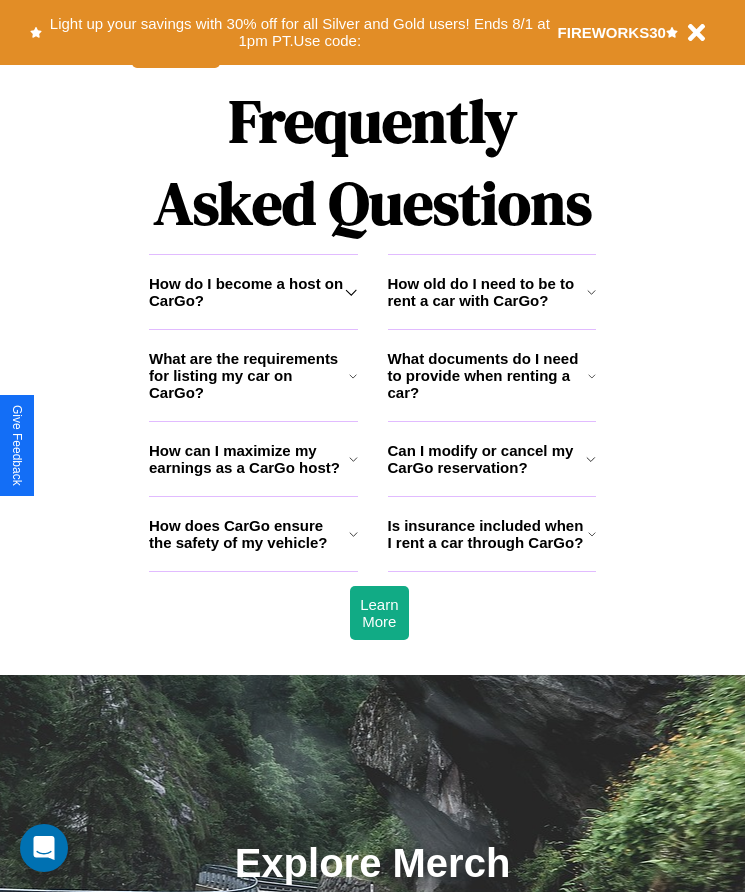 click on "How does CarGo ensure the safety of my vehicle?" at bounding box center (249, 534) 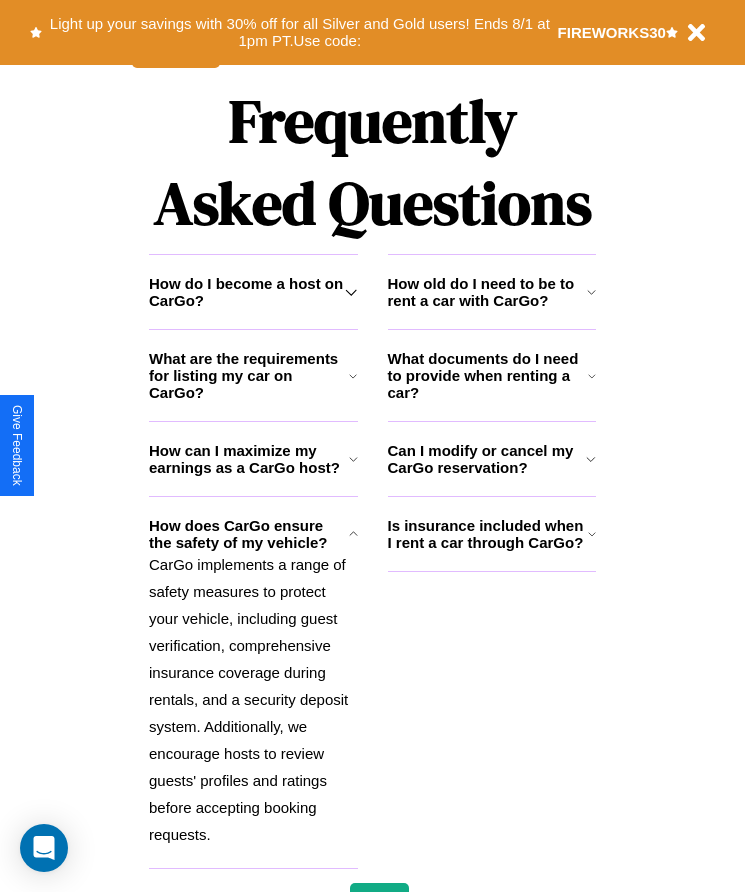 click 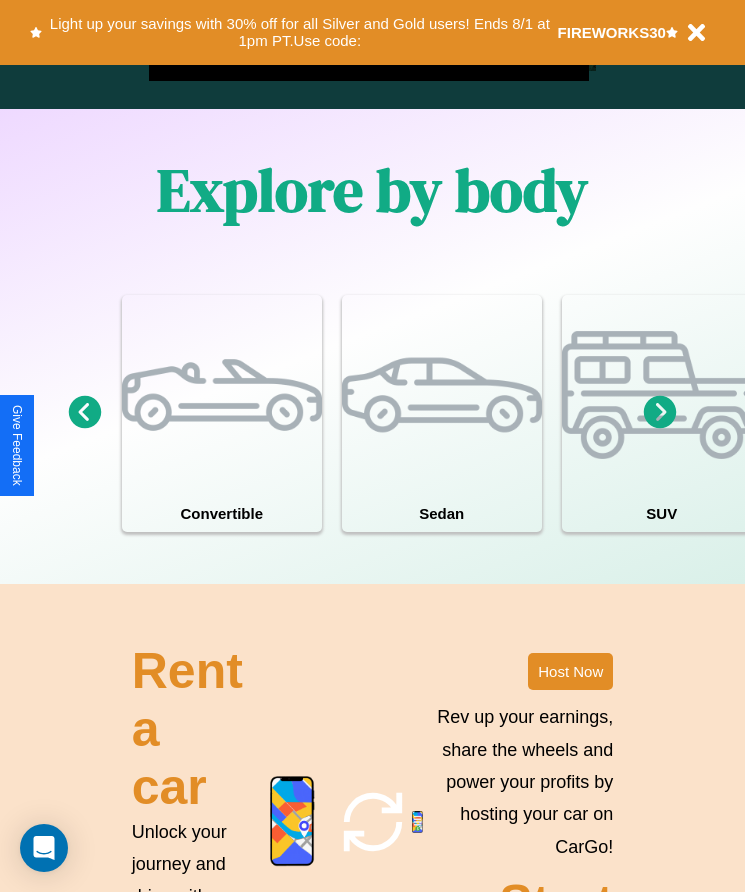 scroll, scrollTop: 1527, scrollLeft: 0, axis: vertical 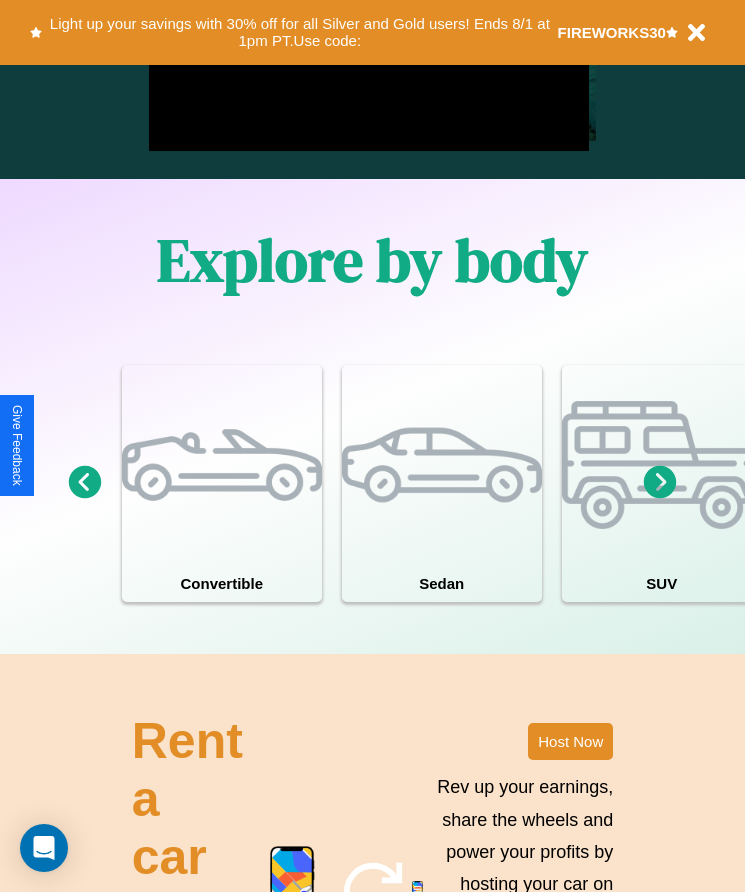 click 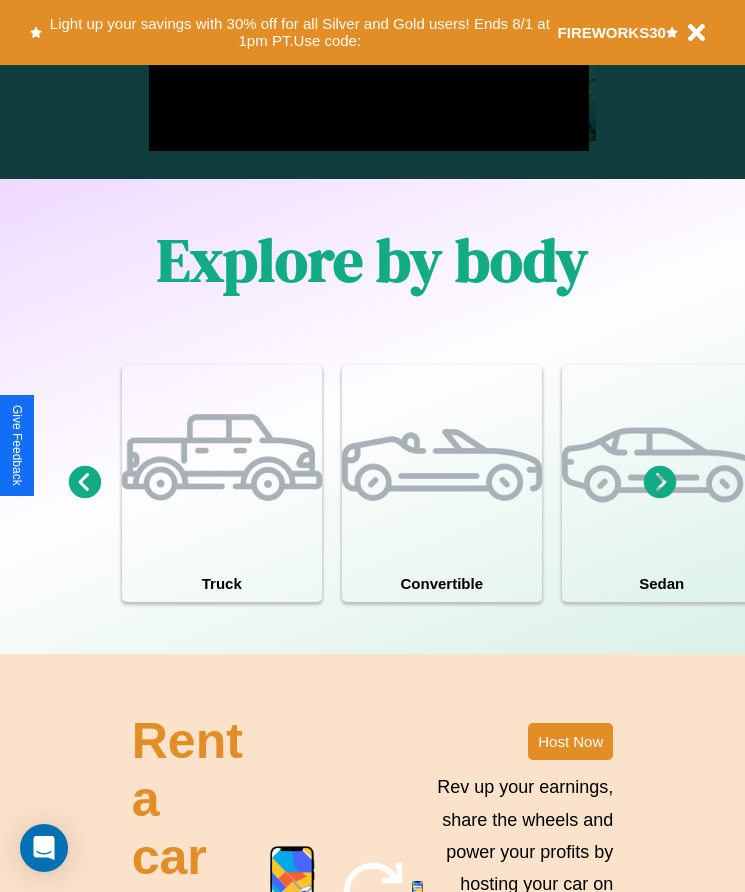 click 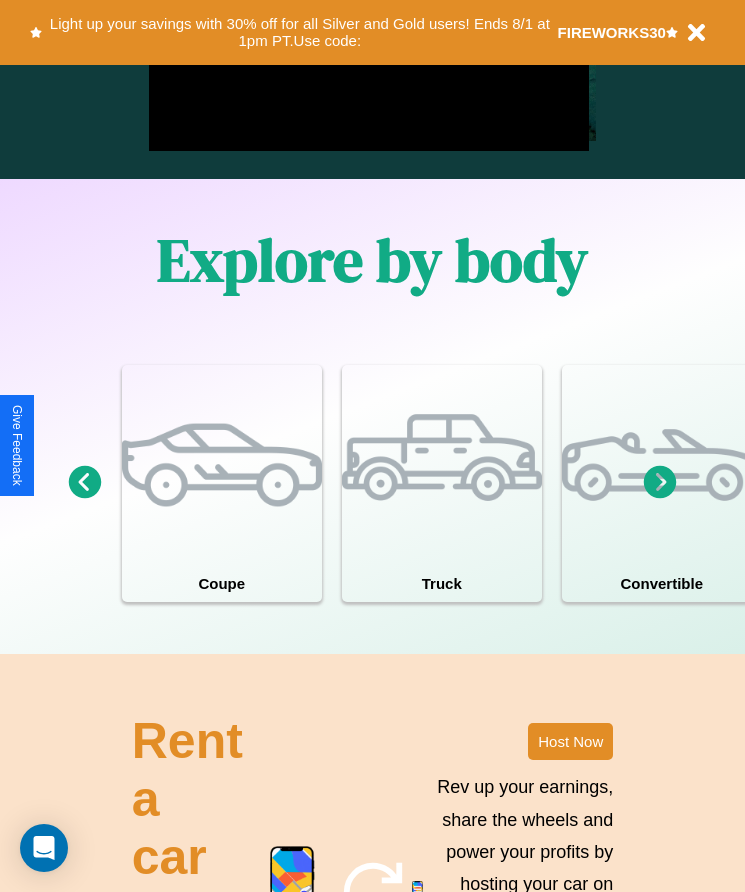 click 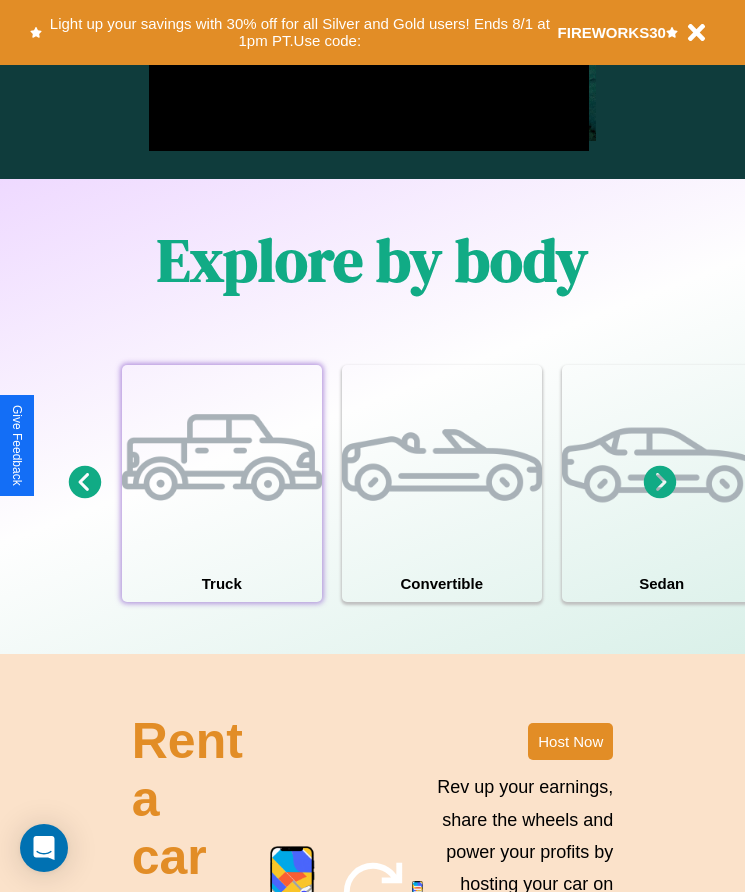 click at bounding box center (222, 465) 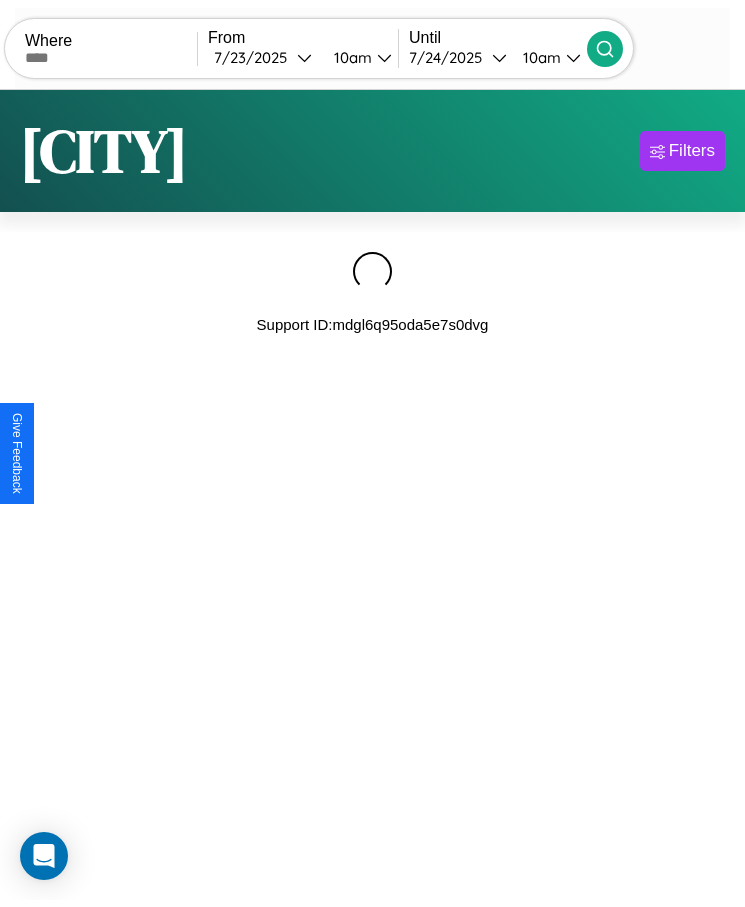 scroll, scrollTop: 0, scrollLeft: 0, axis: both 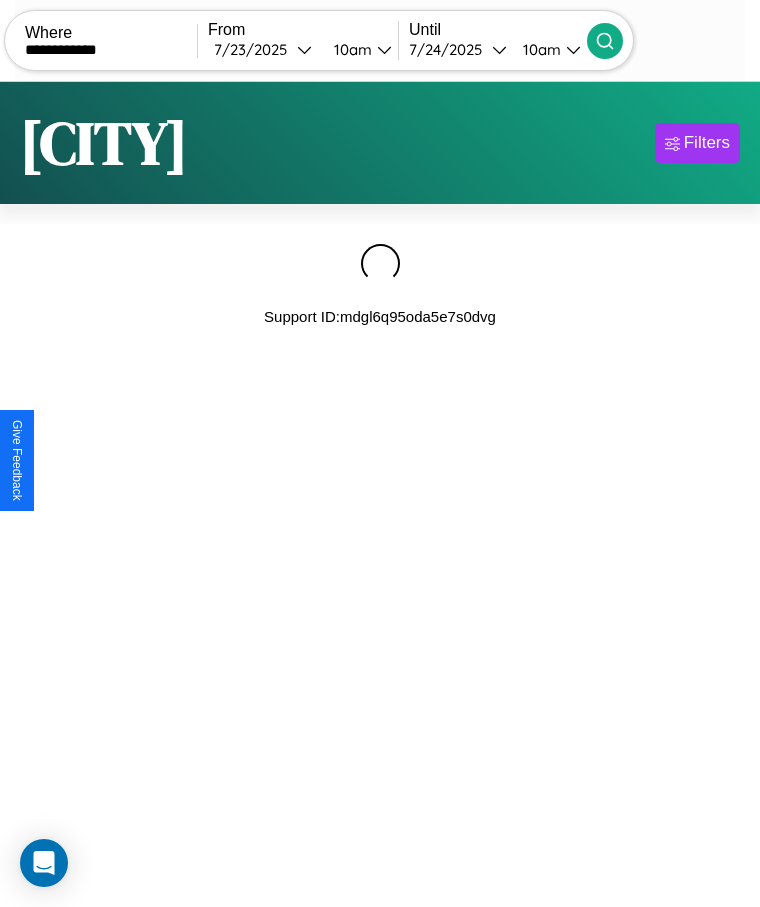 type on "**********" 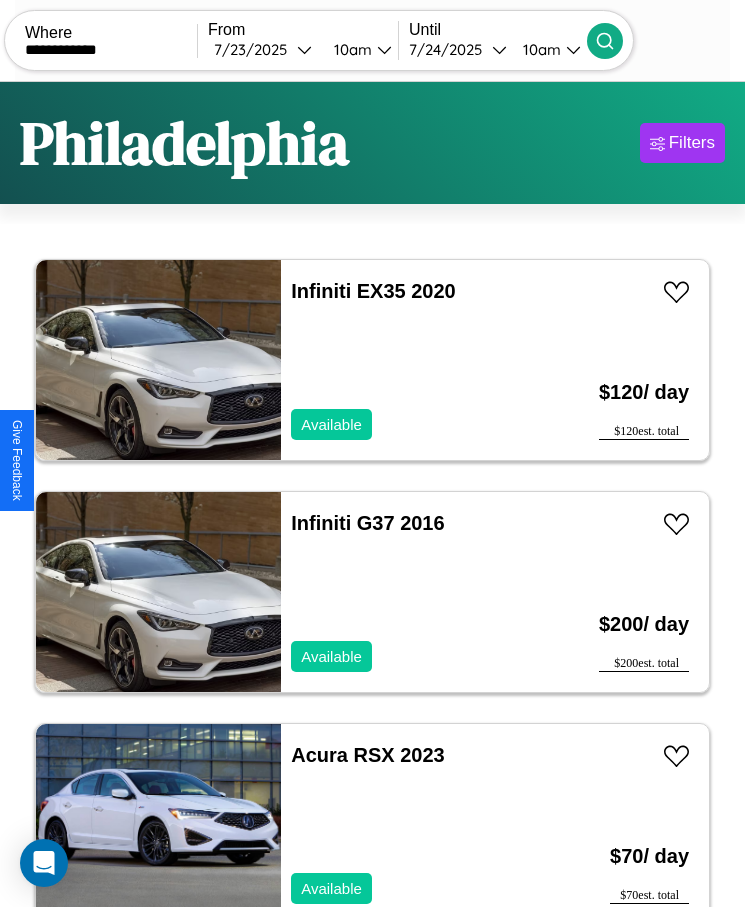 scroll, scrollTop: 48, scrollLeft: 0, axis: vertical 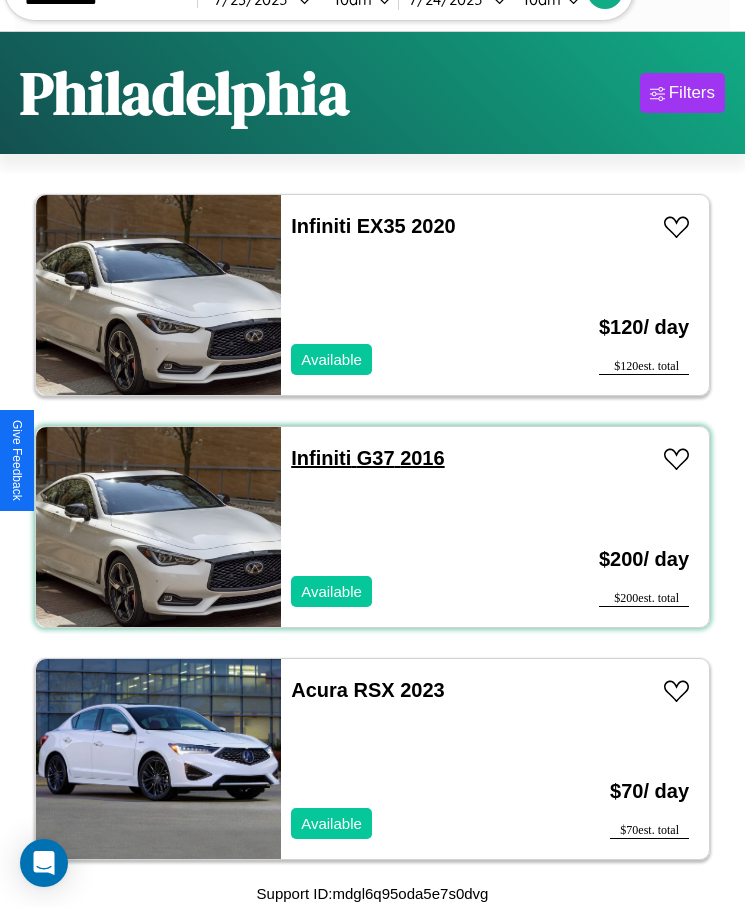 click on "Infiniti   G37   2016" at bounding box center (367, 458) 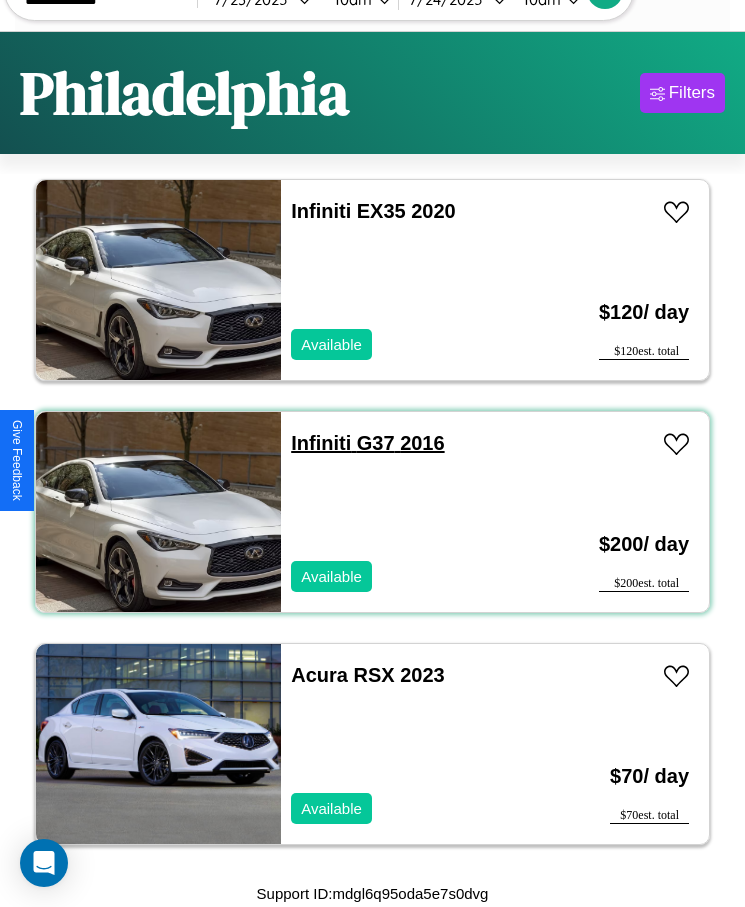 scroll, scrollTop: 0, scrollLeft: 0, axis: both 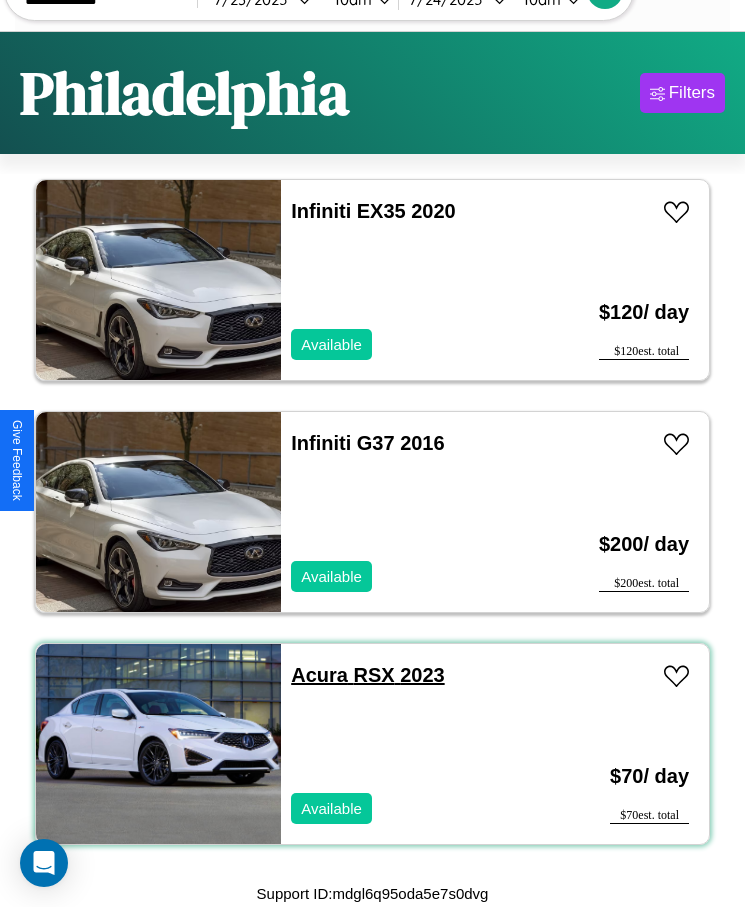 click on "Acura   RSX   2023" at bounding box center [367, 675] 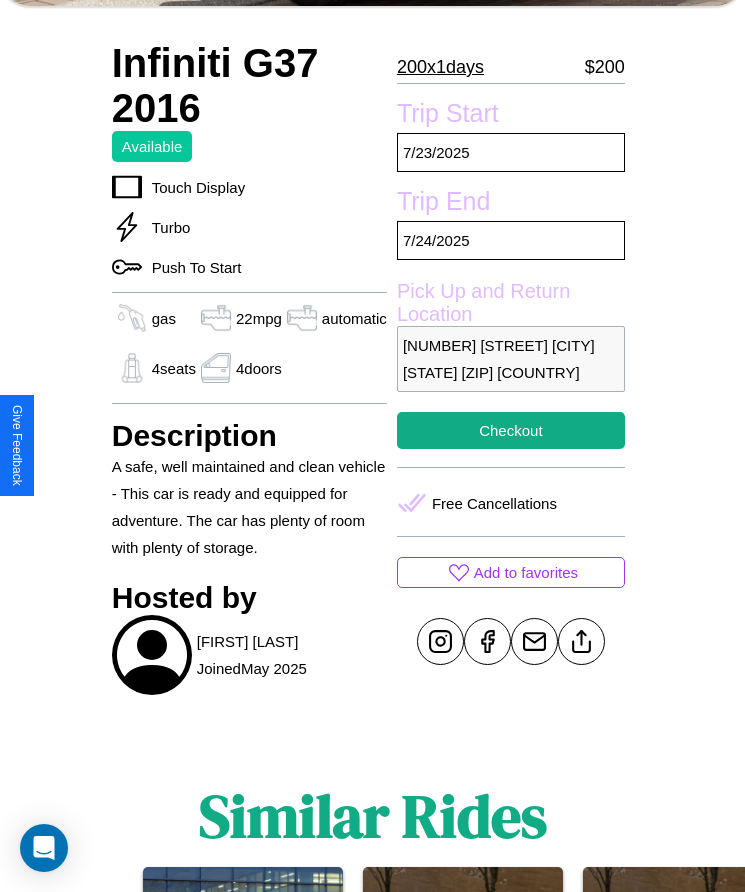 scroll, scrollTop: 506, scrollLeft: 0, axis: vertical 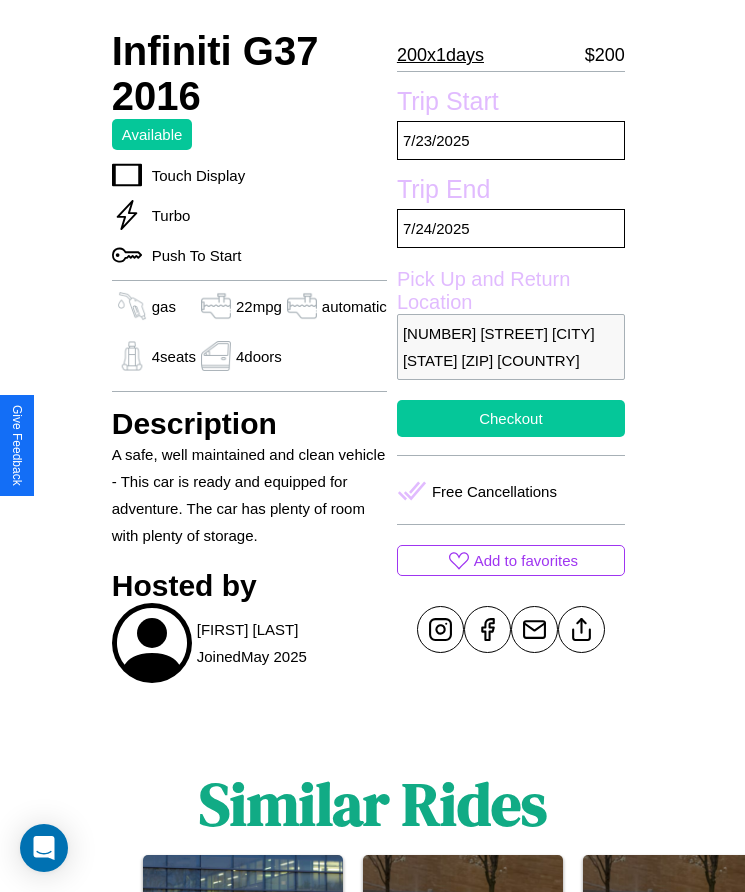 click on "Checkout" at bounding box center [511, 418] 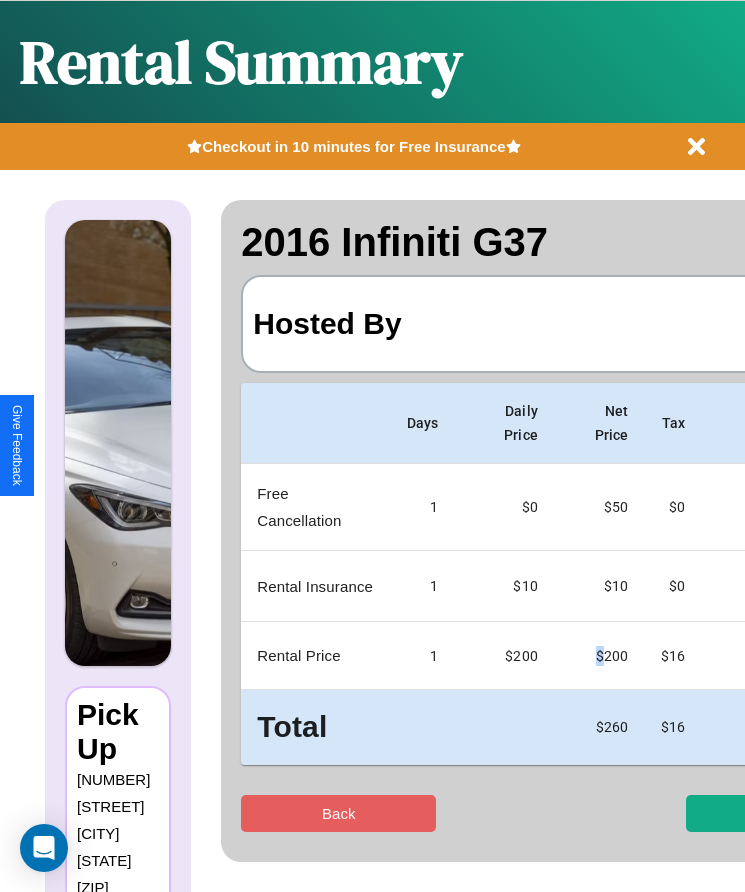 scroll, scrollTop: 0, scrollLeft: 137, axis: horizontal 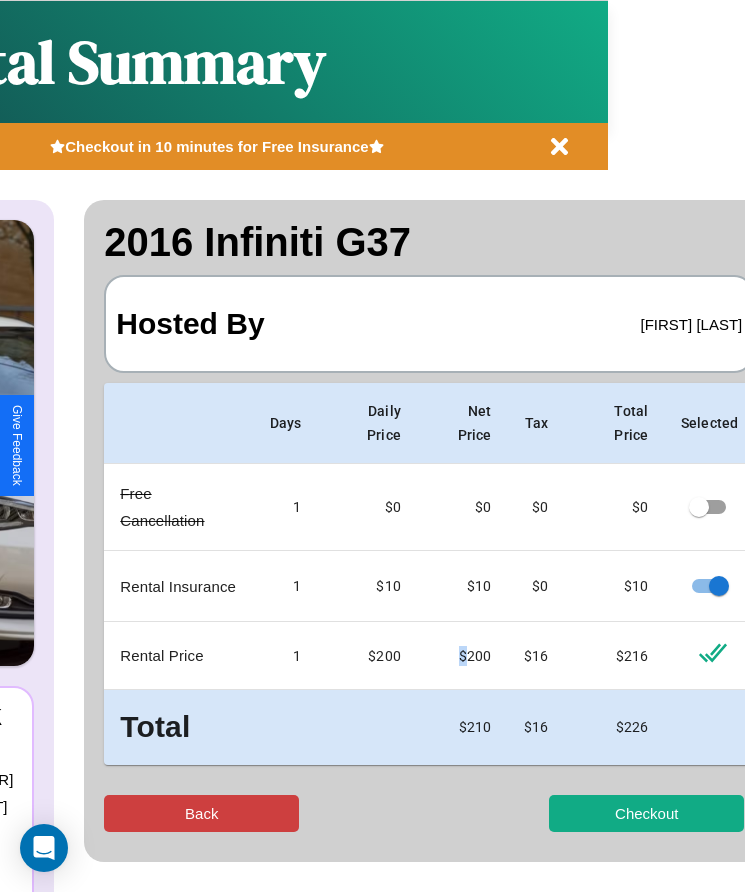 click on "Back" at bounding box center (201, 813) 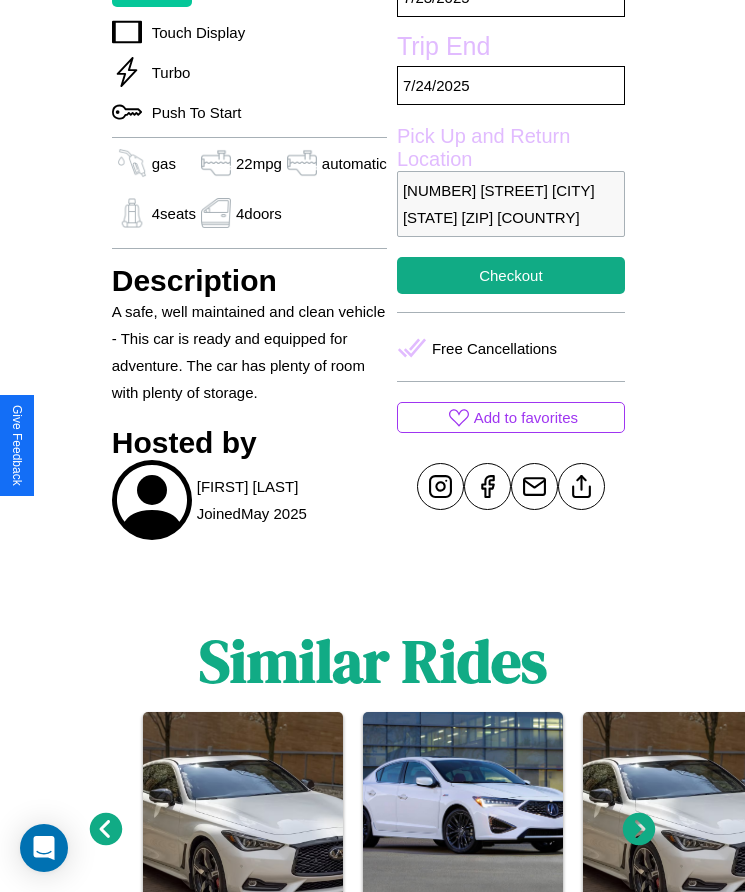 scroll, scrollTop: 717, scrollLeft: 0, axis: vertical 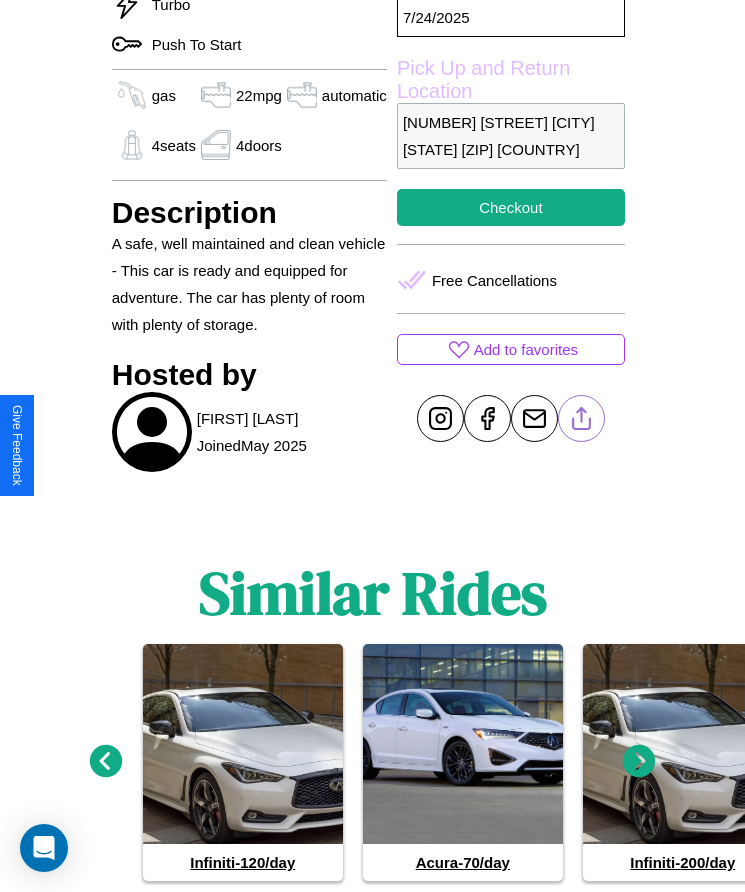 click 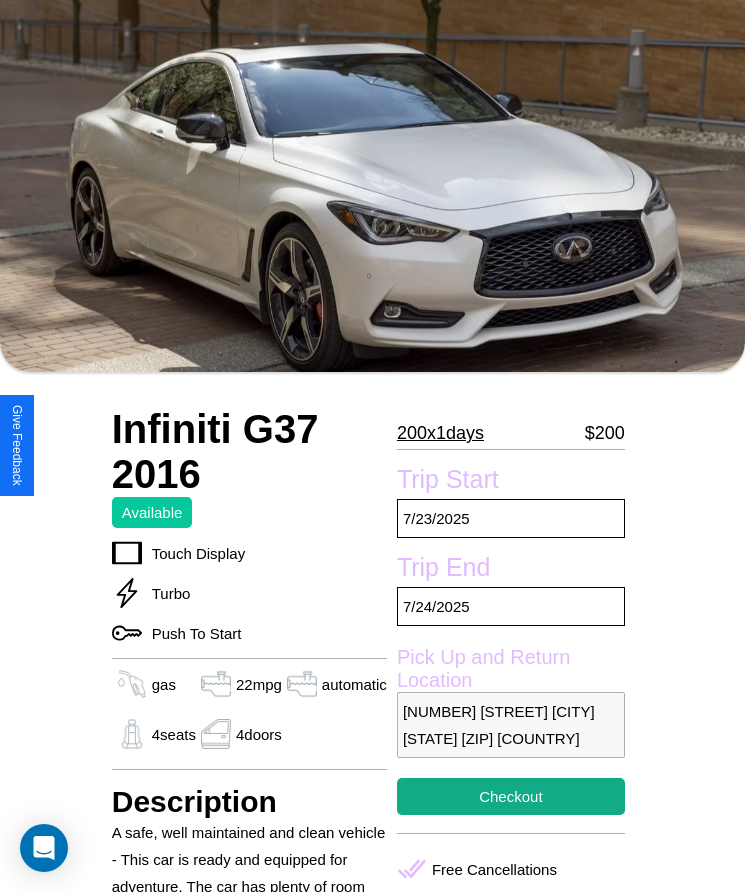 scroll, scrollTop: 115, scrollLeft: 0, axis: vertical 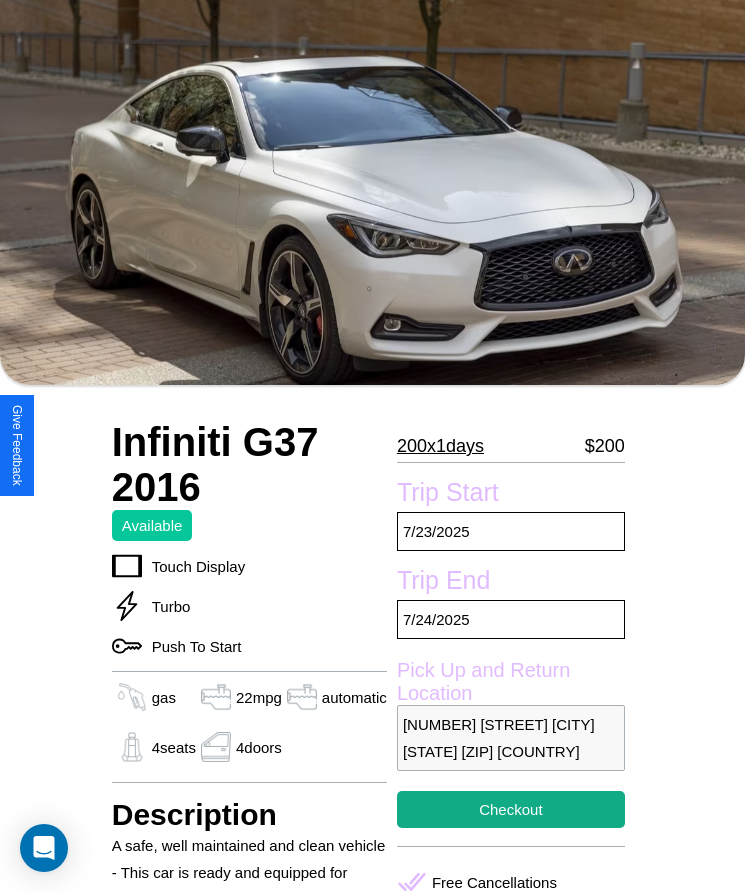 click on "[NUMBER]  x  [NUMBER] [UNIT]" at bounding box center (440, 446) 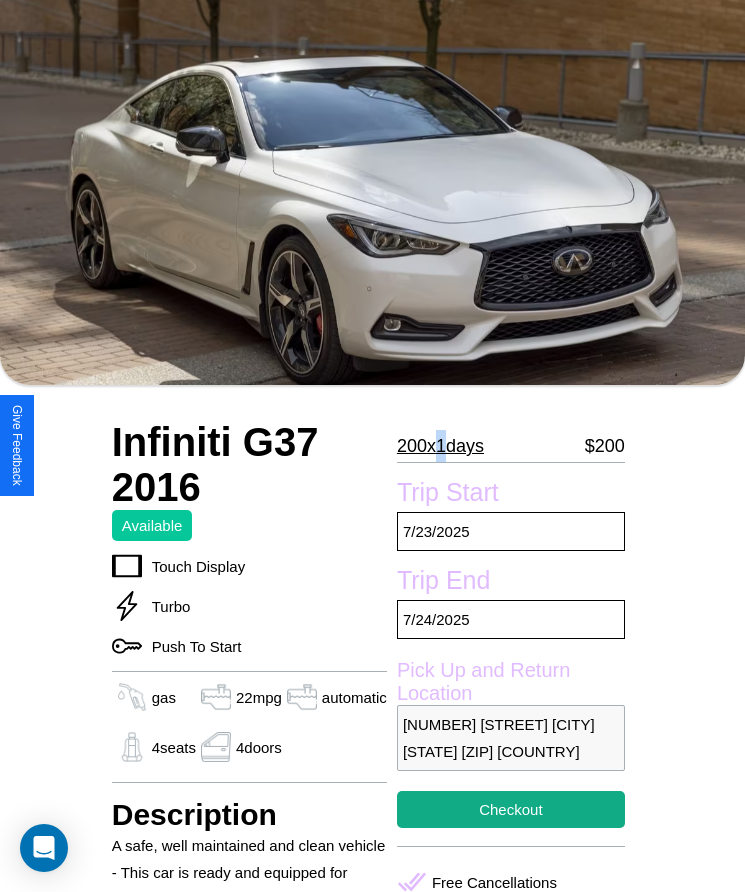 click on "200  x  1  days" at bounding box center [440, 446] 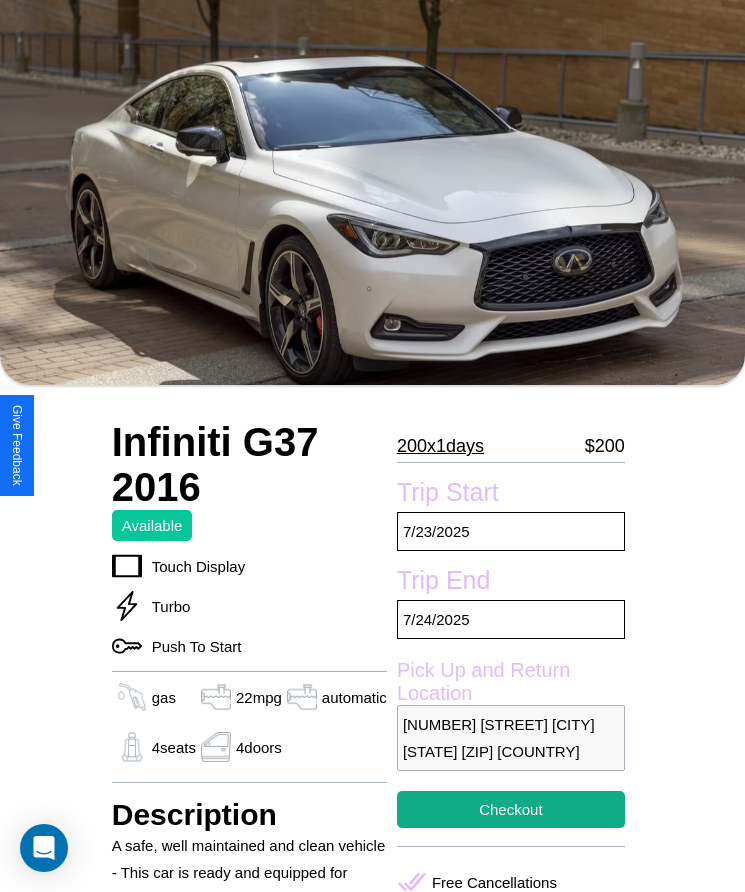 click on "200  x  1  days" at bounding box center (440, 446) 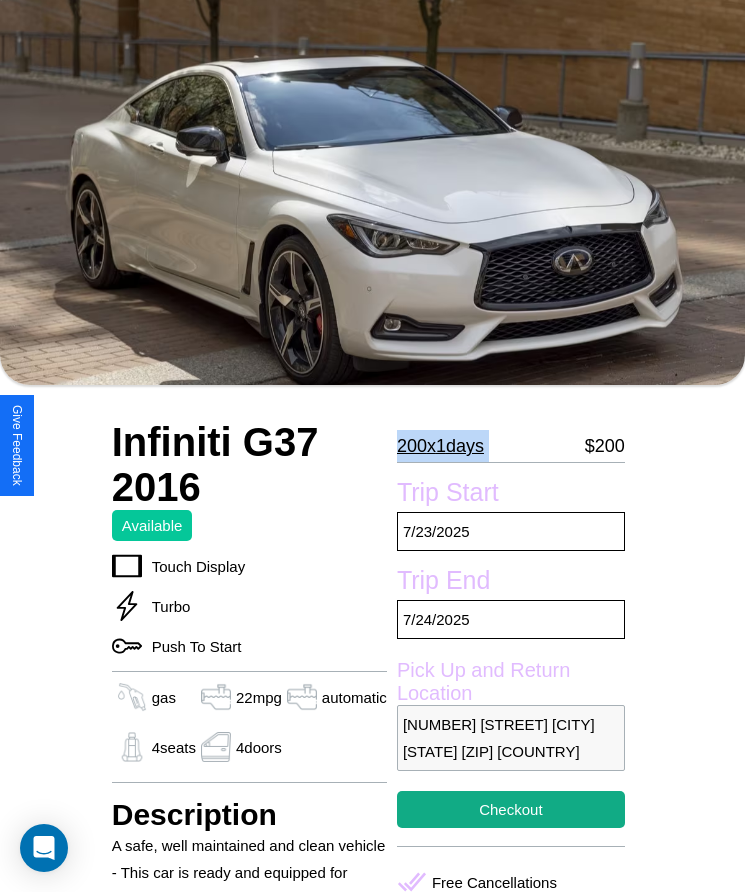 click on "200  x  1  days" at bounding box center (440, 446) 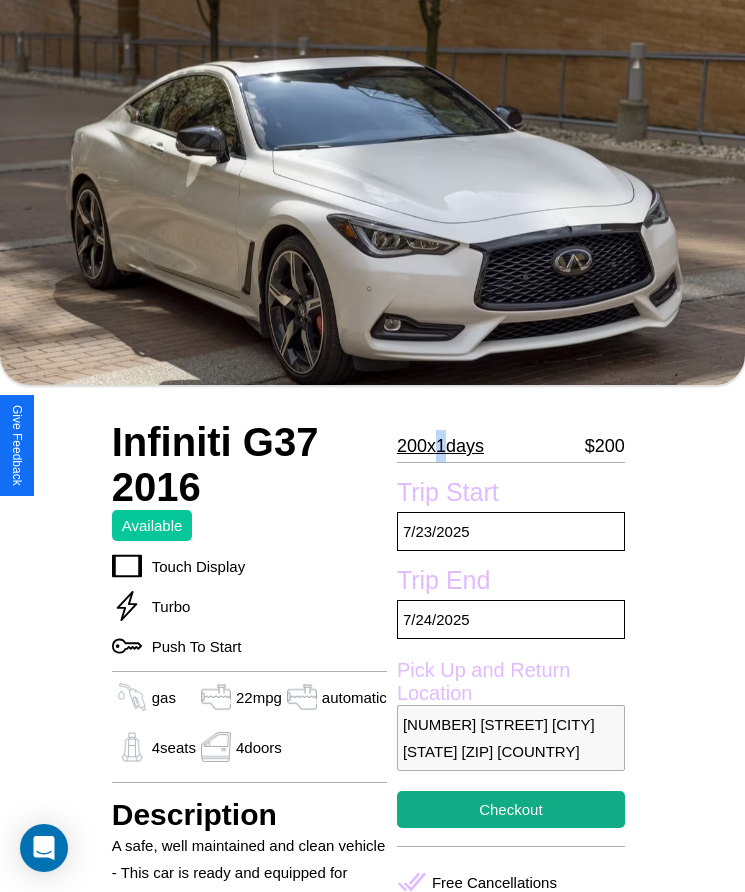 click on "200  x  1  days" at bounding box center [440, 446] 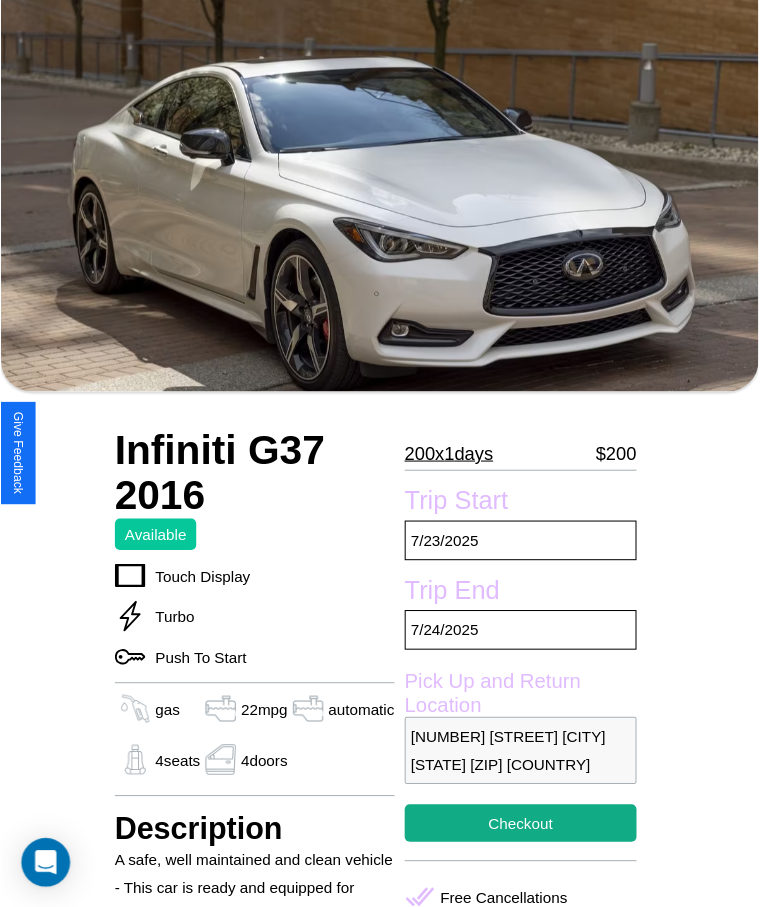scroll, scrollTop: 201, scrollLeft: 0, axis: vertical 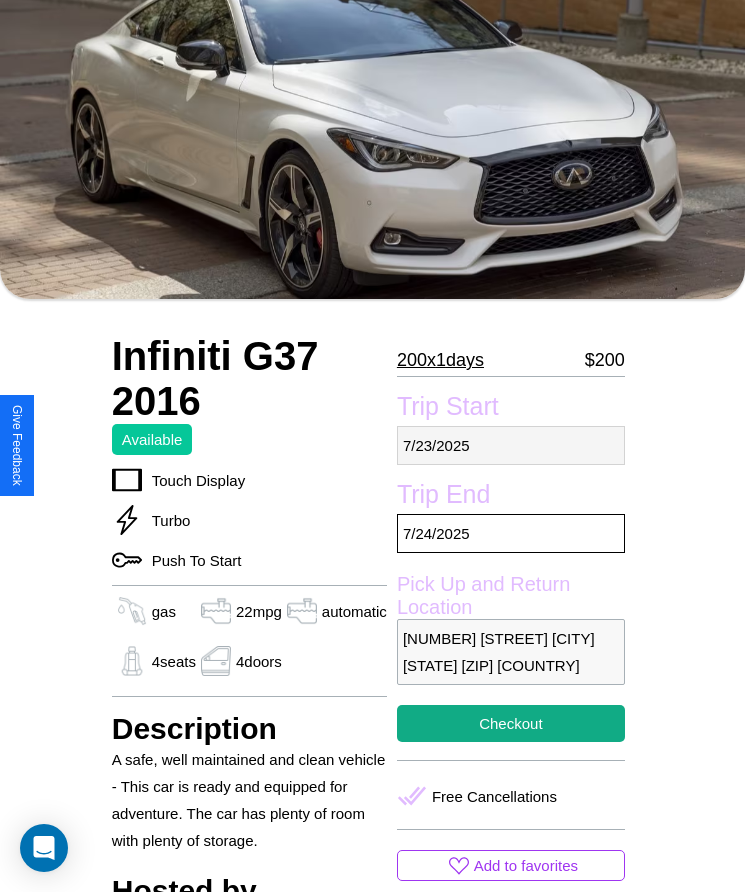 click on "7 / 23 / 2025" at bounding box center [511, 445] 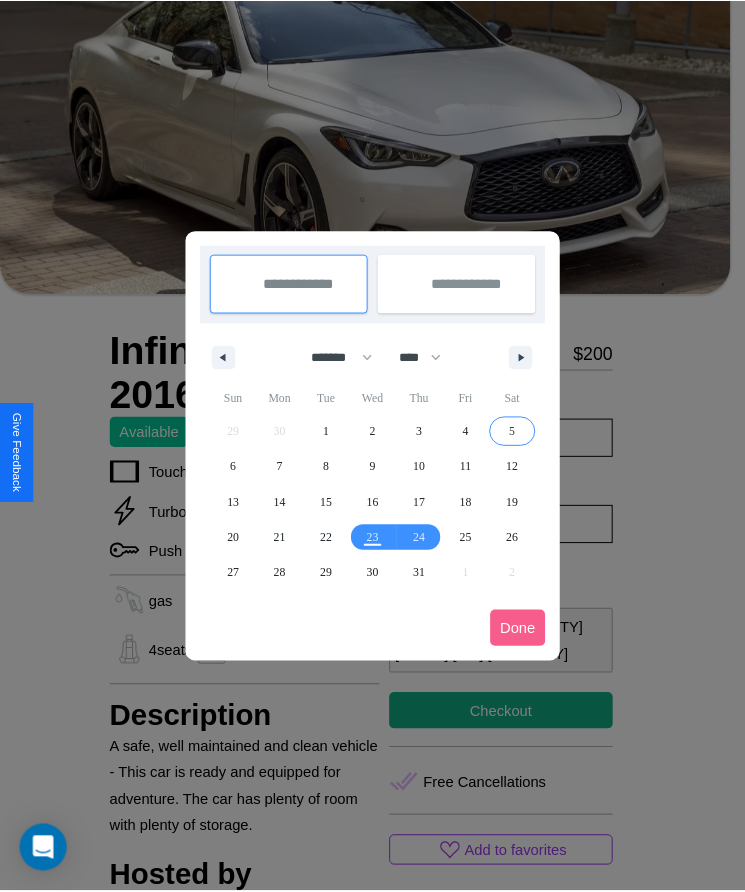 scroll, scrollTop: 0, scrollLeft: 0, axis: both 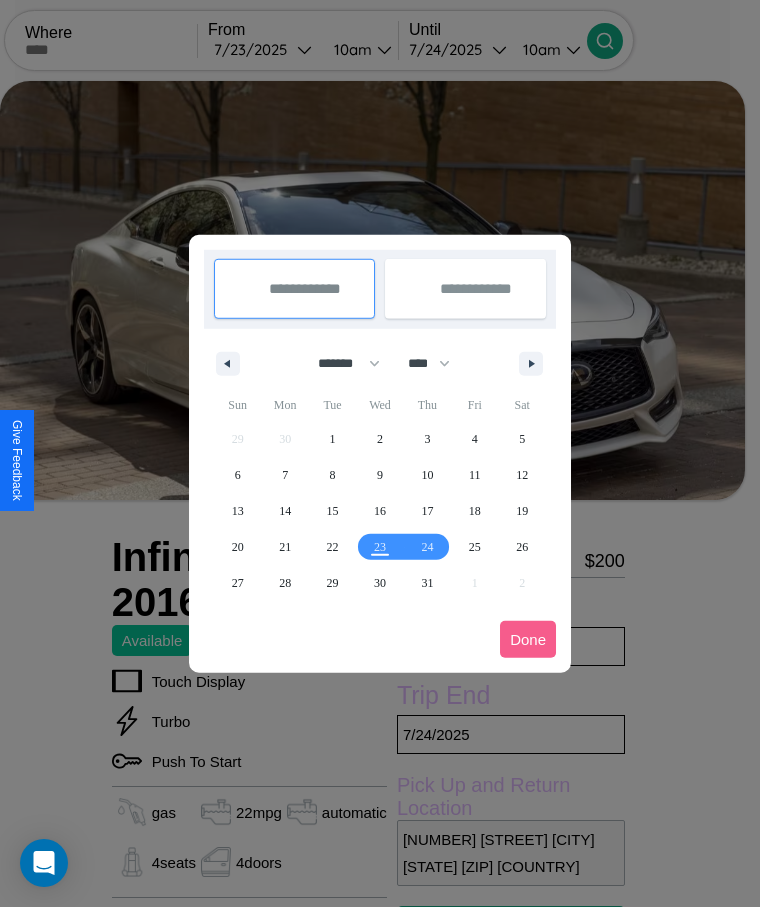 click at bounding box center (380, 453) 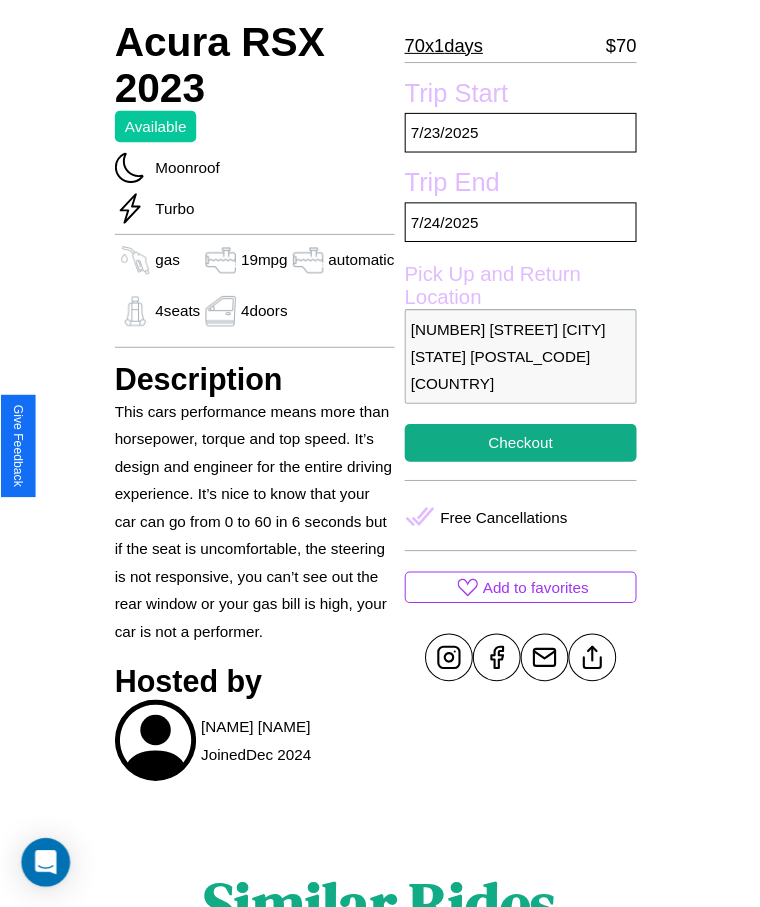 scroll, scrollTop: 727, scrollLeft: 0, axis: vertical 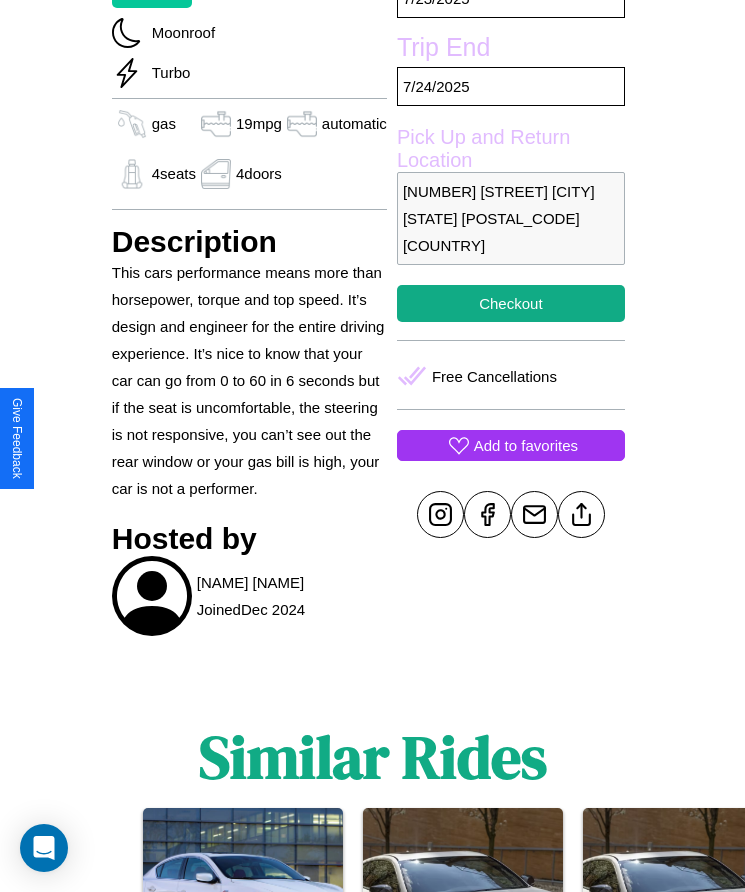 click on "Add to favorites" at bounding box center (526, 445) 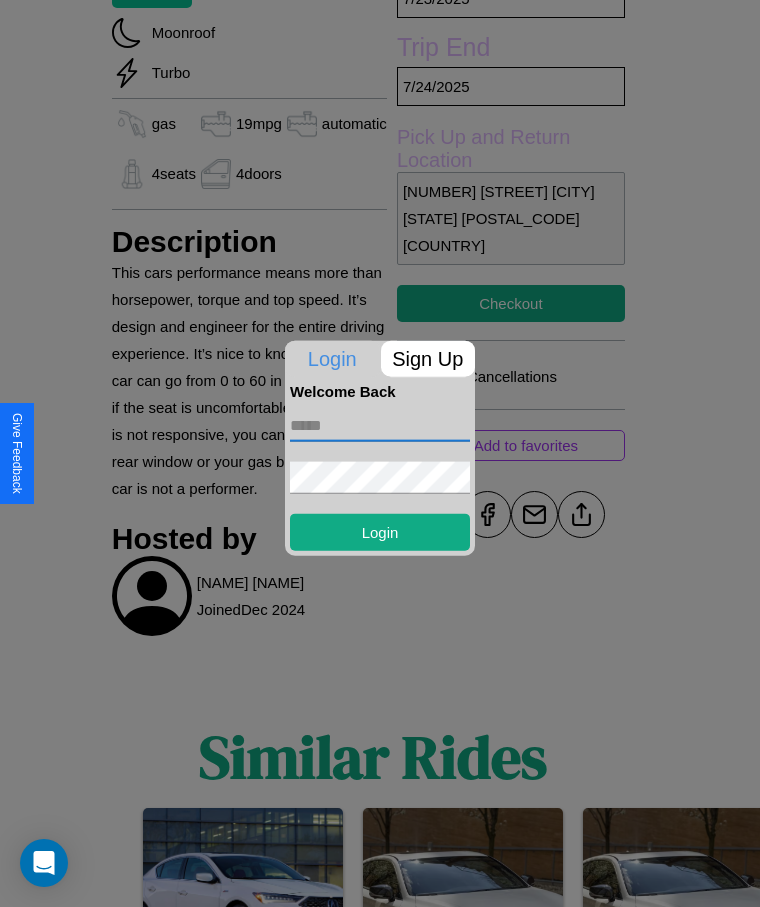 click at bounding box center (380, 425) 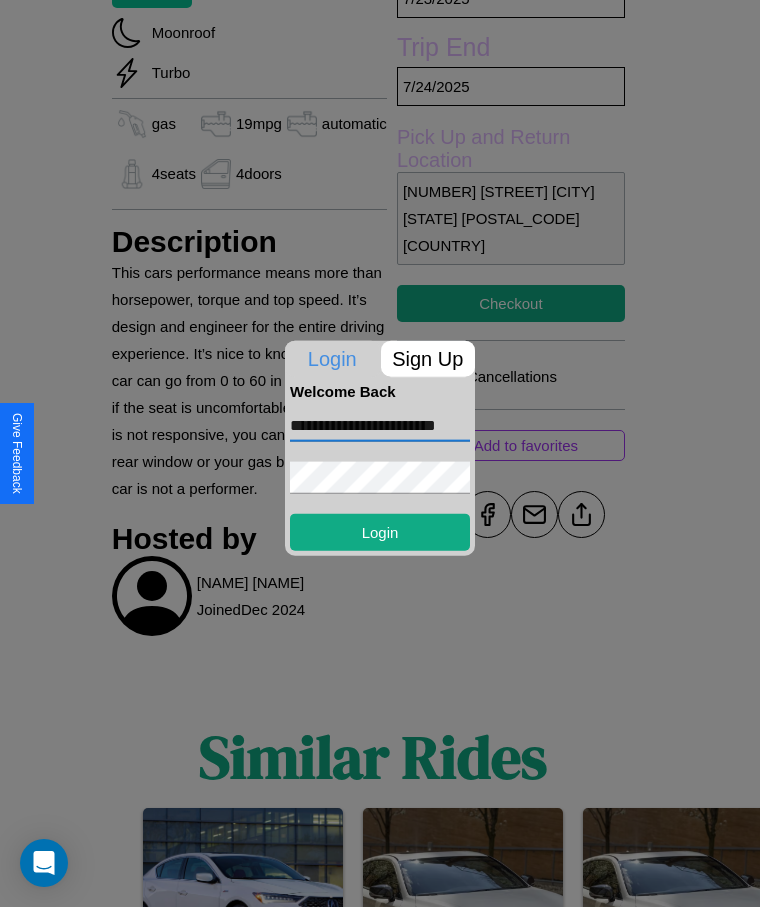 scroll, scrollTop: 0, scrollLeft: 28, axis: horizontal 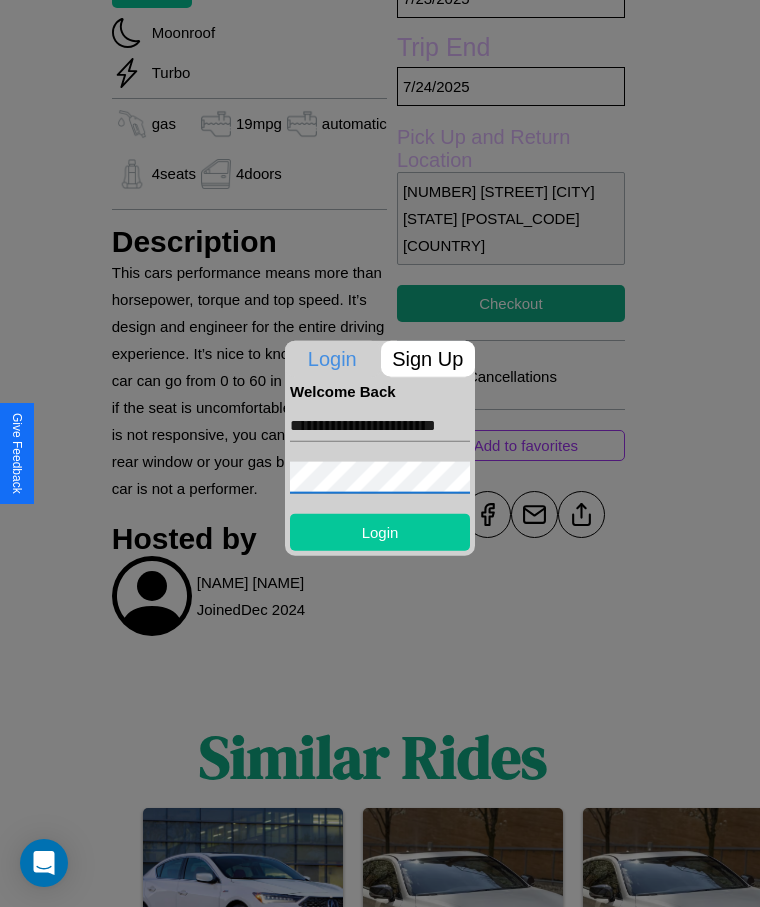 click on "Login" at bounding box center (380, 531) 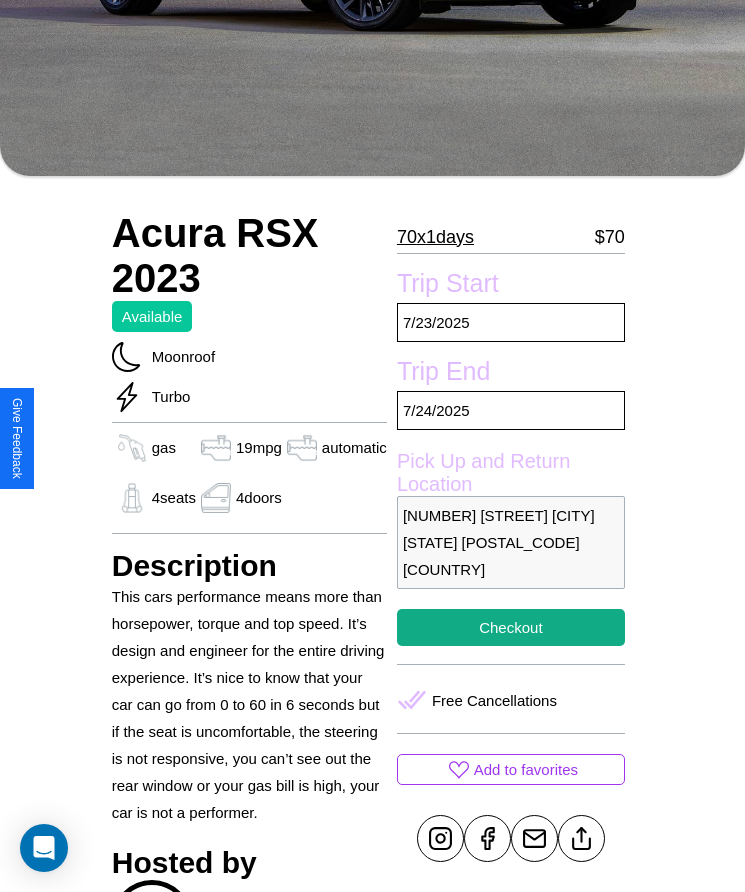 scroll, scrollTop: 194, scrollLeft: 0, axis: vertical 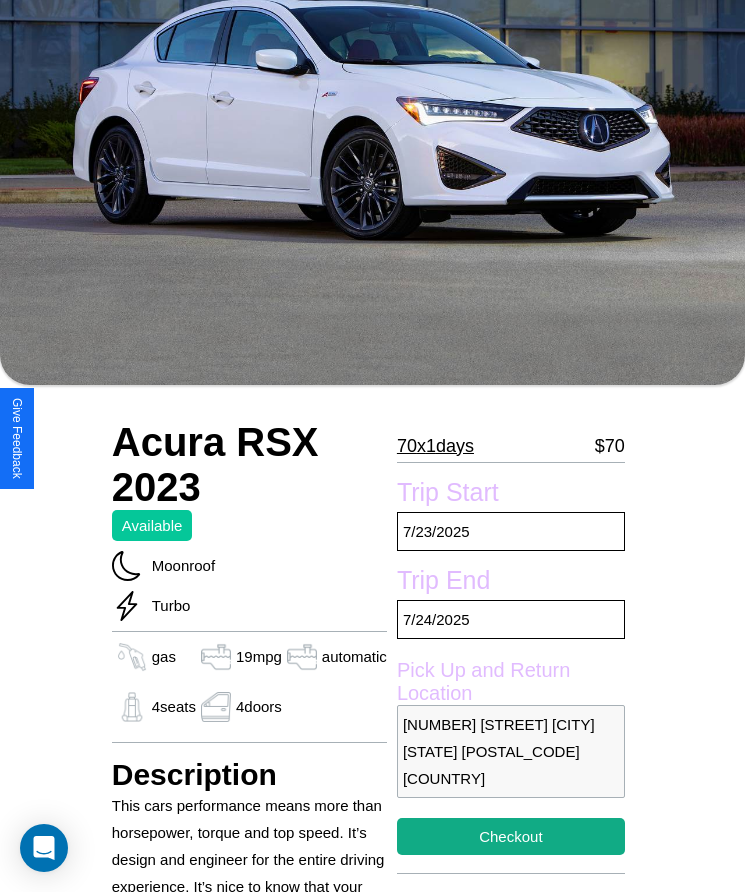 click on "70  x  1  days" at bounding box center (435, 446) 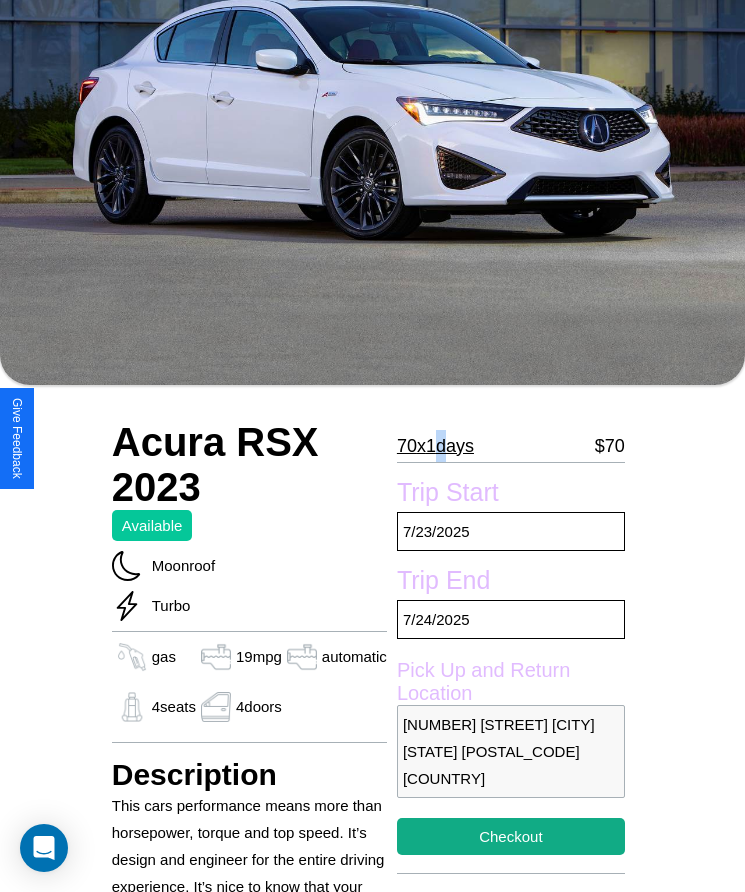 click on "70  x  1  days" at bounding box center (435, 446) 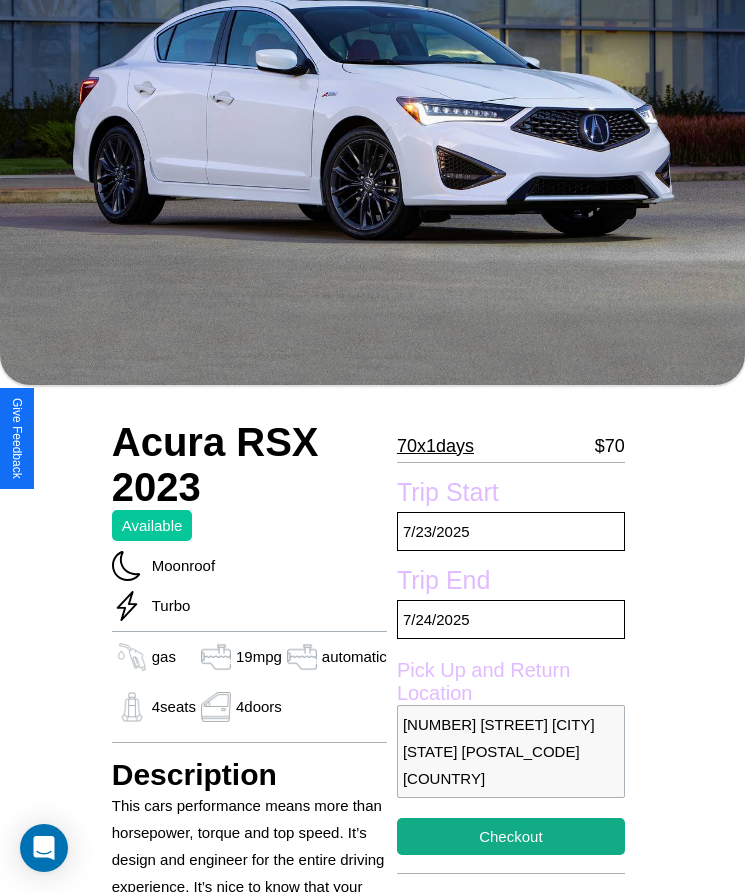 click on "70  x  1  days" at bounding box center (435, 446) 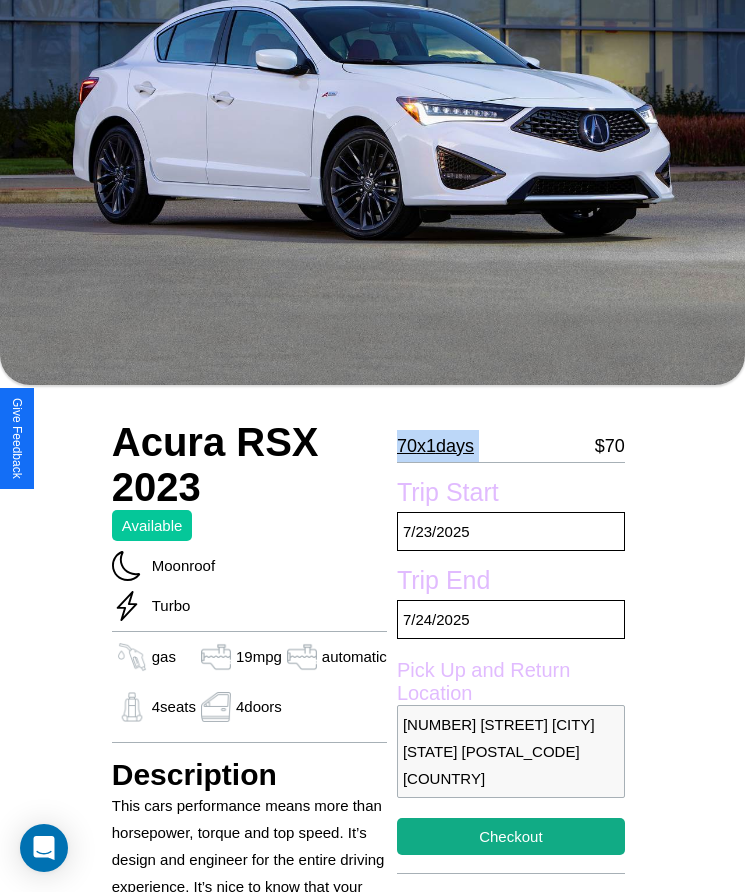 click on "70  x  1  days" at bounding box center [435, 446] 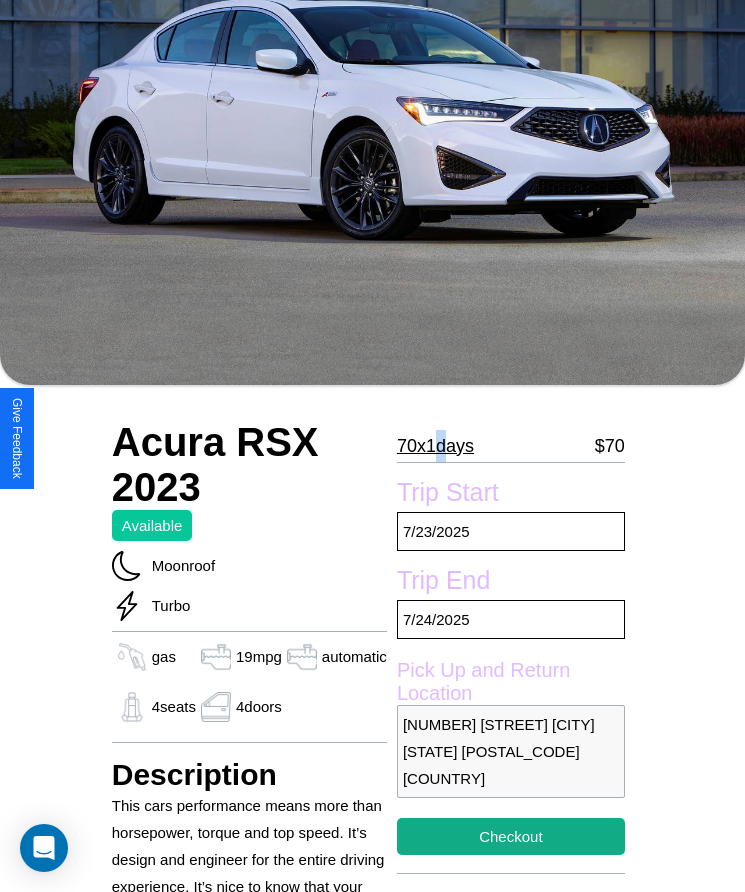 click on "70  x  1  days" at bounding box center (435, 446) 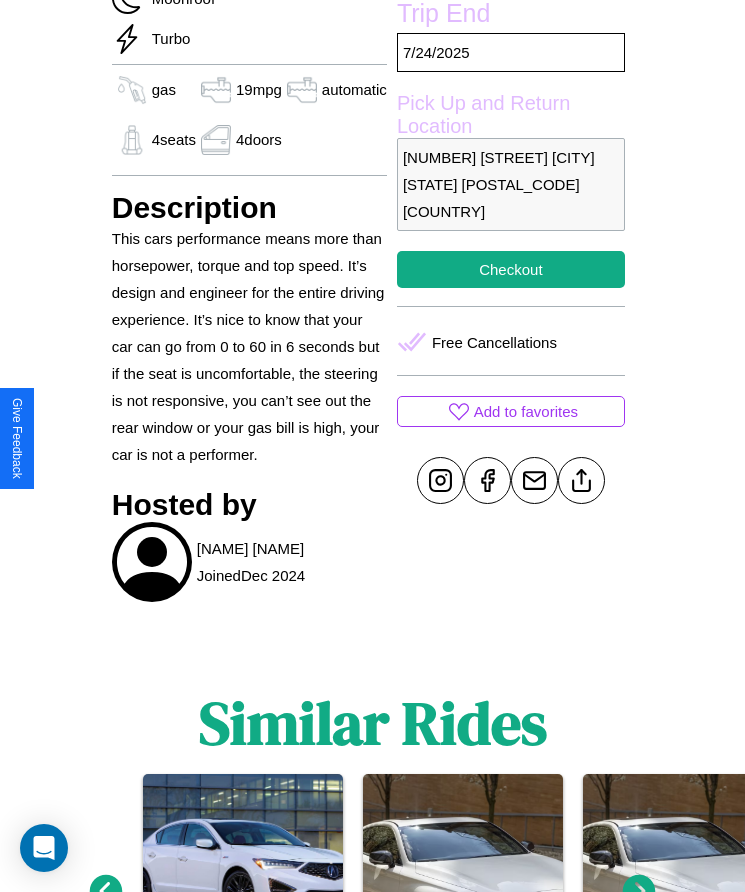 scroll, scrollTop: 796, scrollLeft: 0, axis: vertical 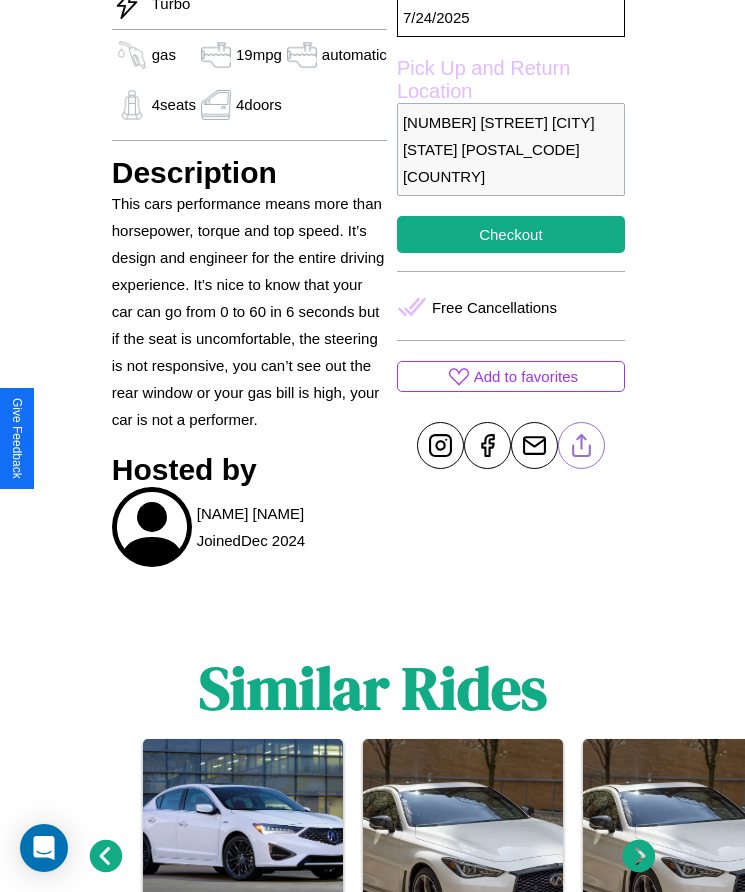 click 